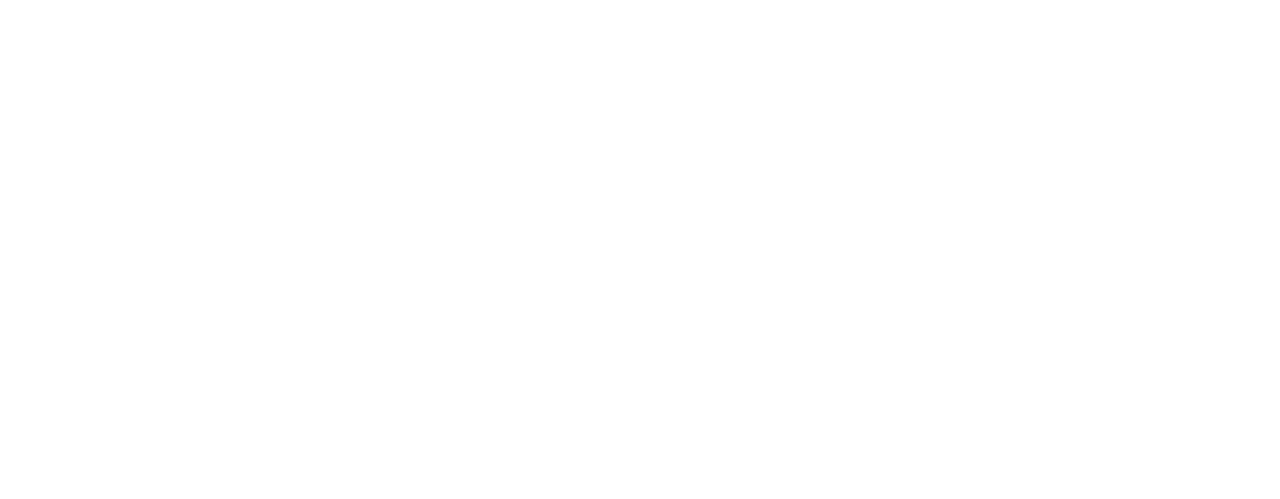scroll, scrollTop: 0, scrollLeft: 0, axis: both 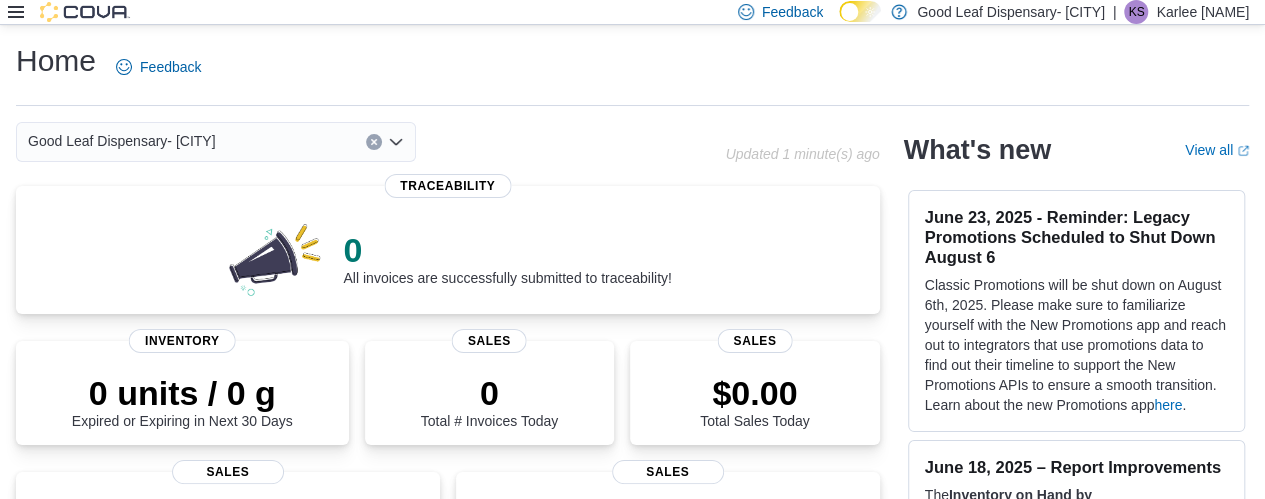 click 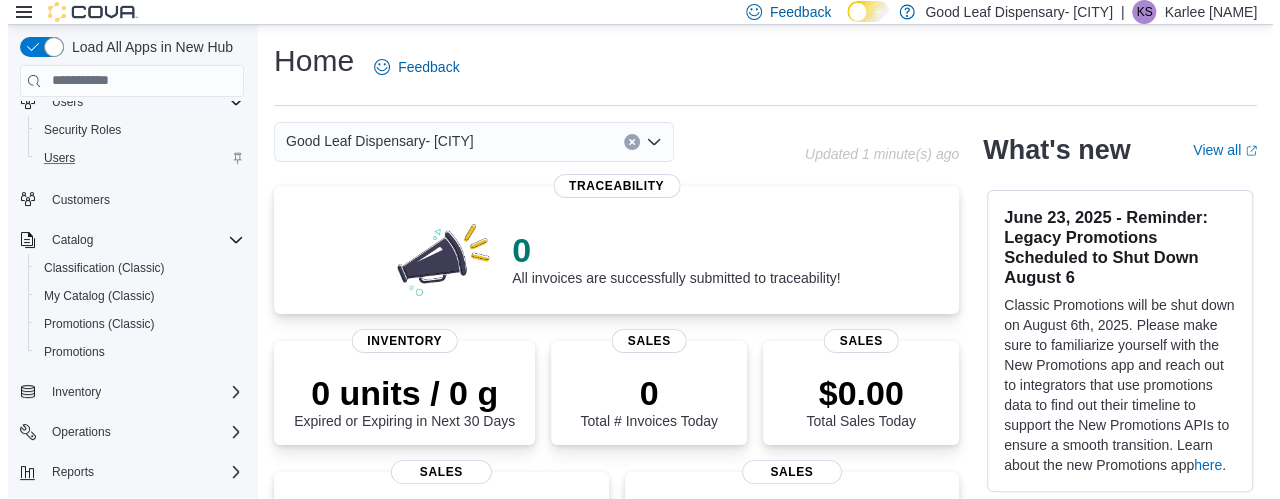 scroll, scrollTop: 66, scrollLeft: 0, axis: vertical 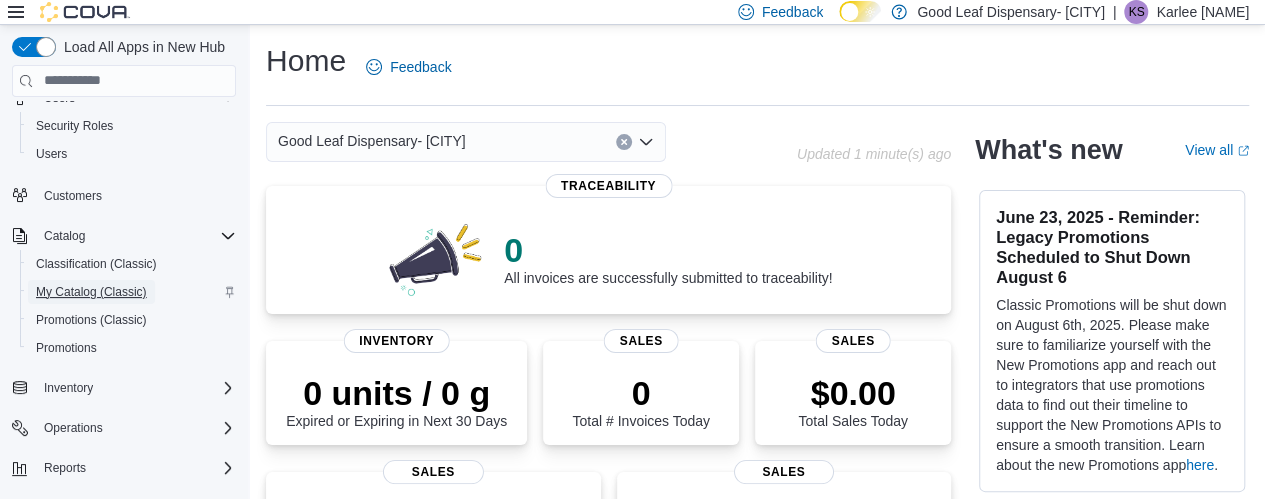 click on "My Catalog (Classic)" at bounding box center [91, 292] 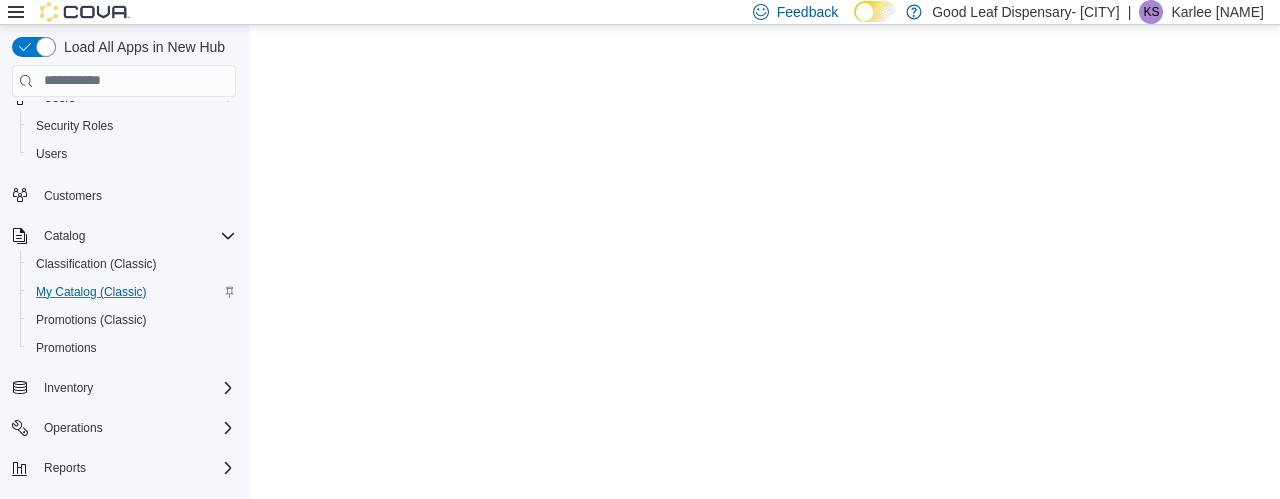 scroll, scrollTop: 0, scrollLeft: 0, axis: both 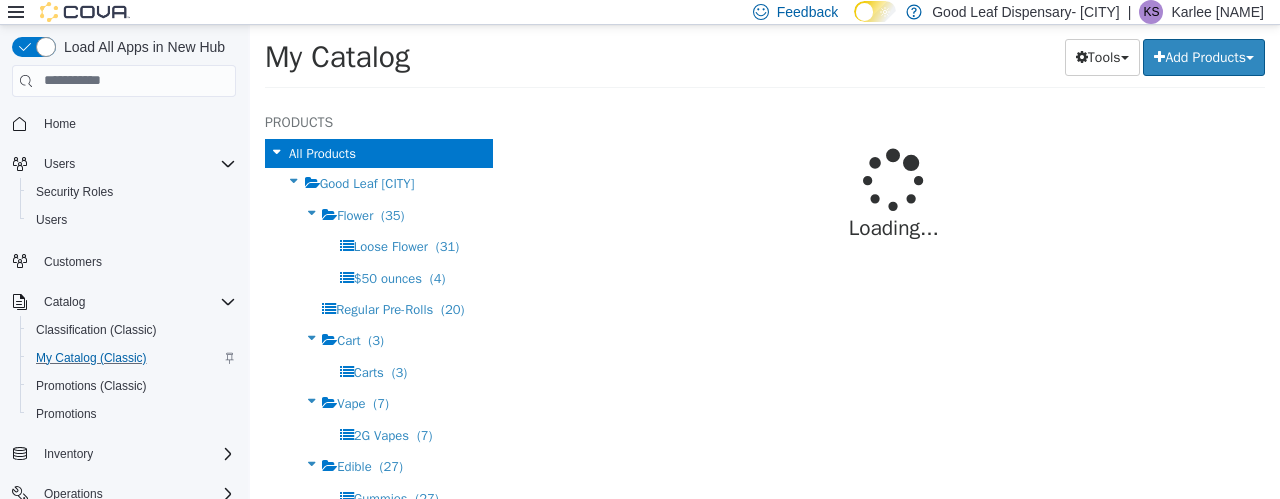 select on "**********" 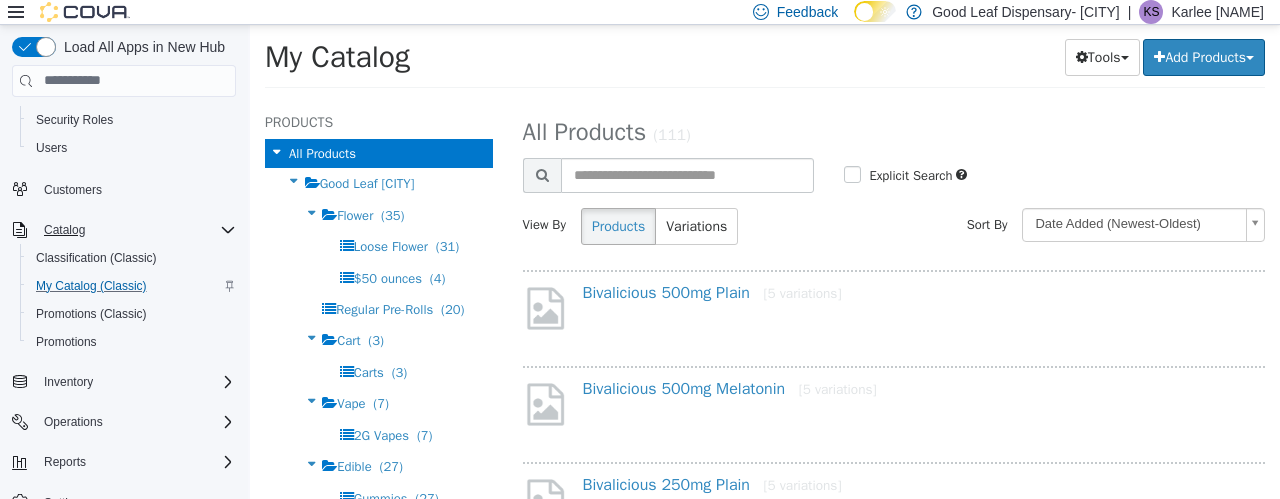scroll, scrollTop: 94, scrollLeft: 0, axis: vertical 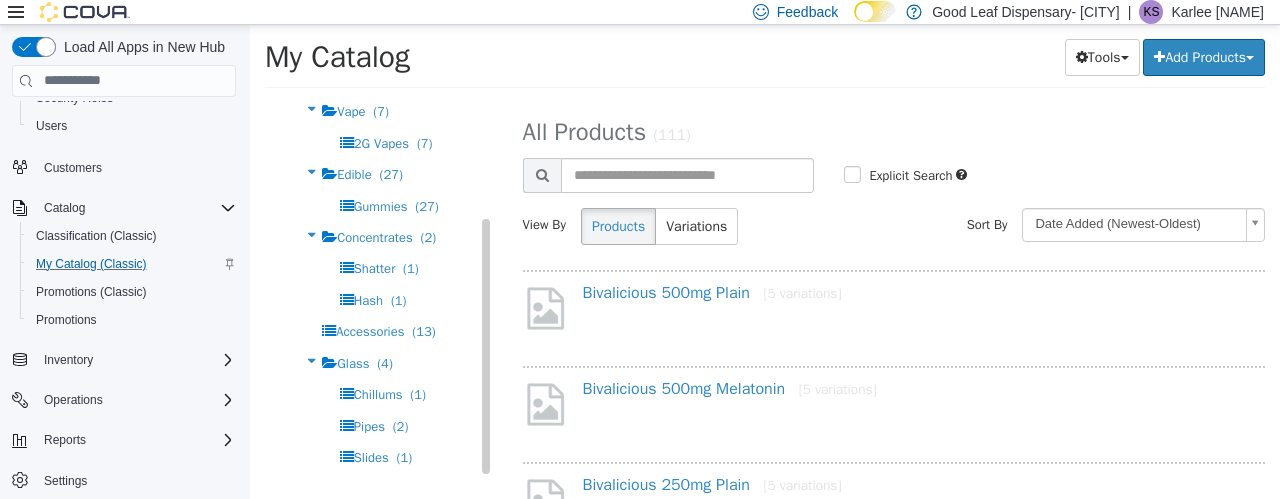click at bounding box center (311, 234) 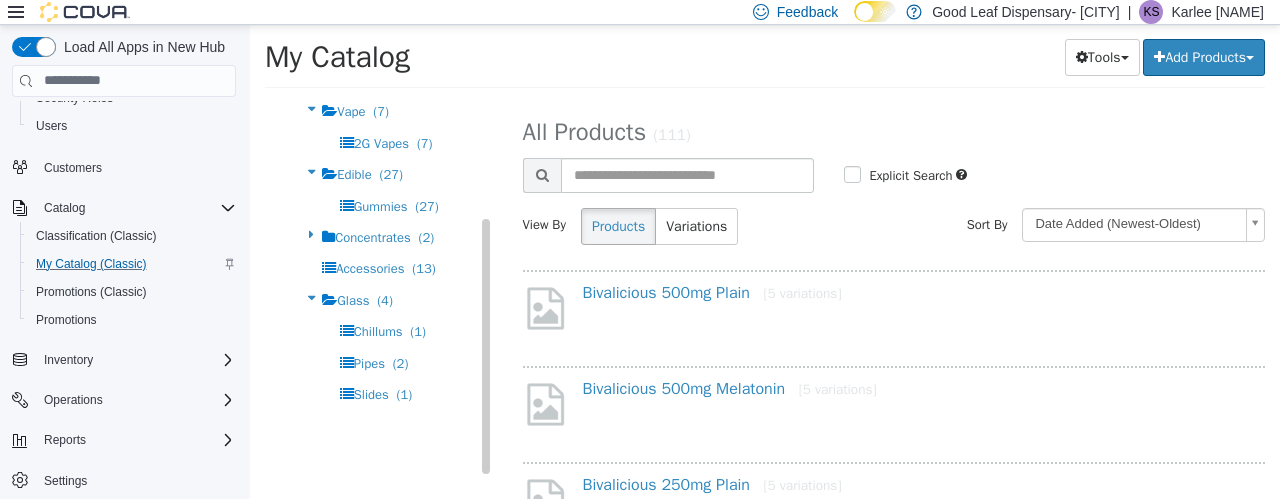 click at bounding box center (311, 171) 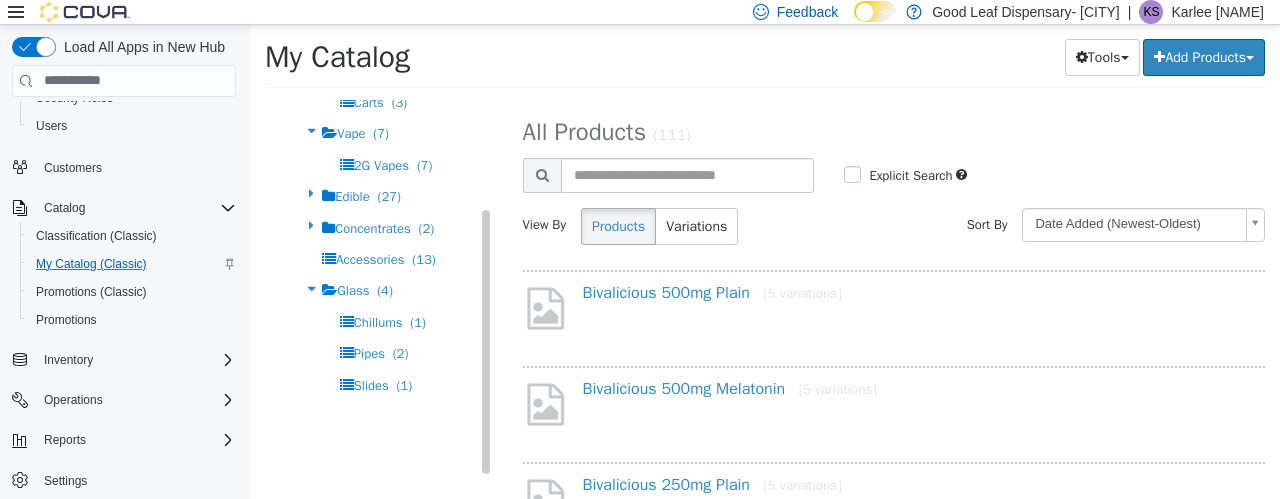 scroll, scrollTop: 0, scrollLeft: 0, axis: both 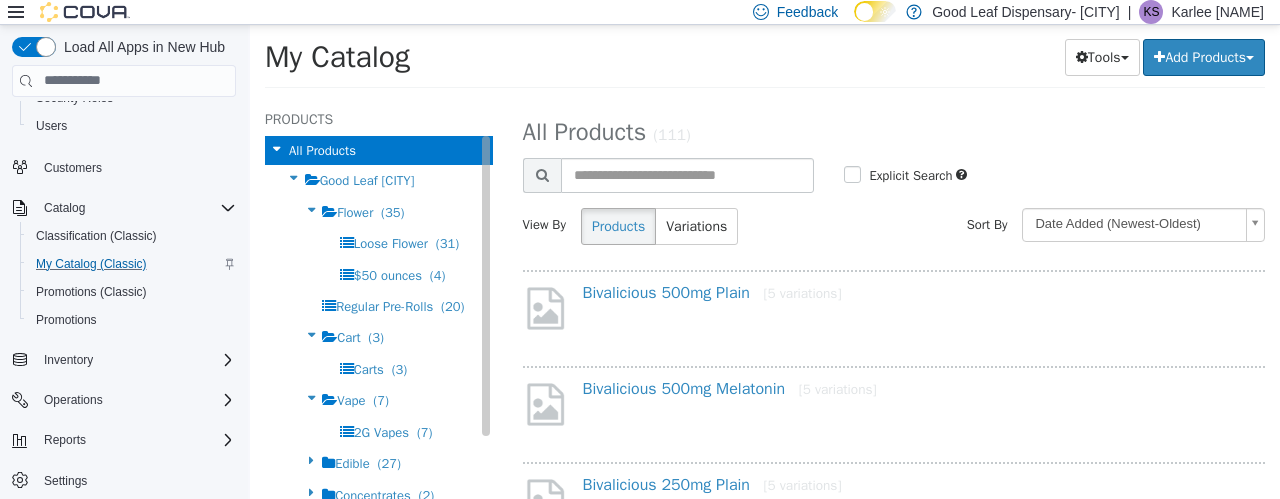 click at bounding box center [311, 397] 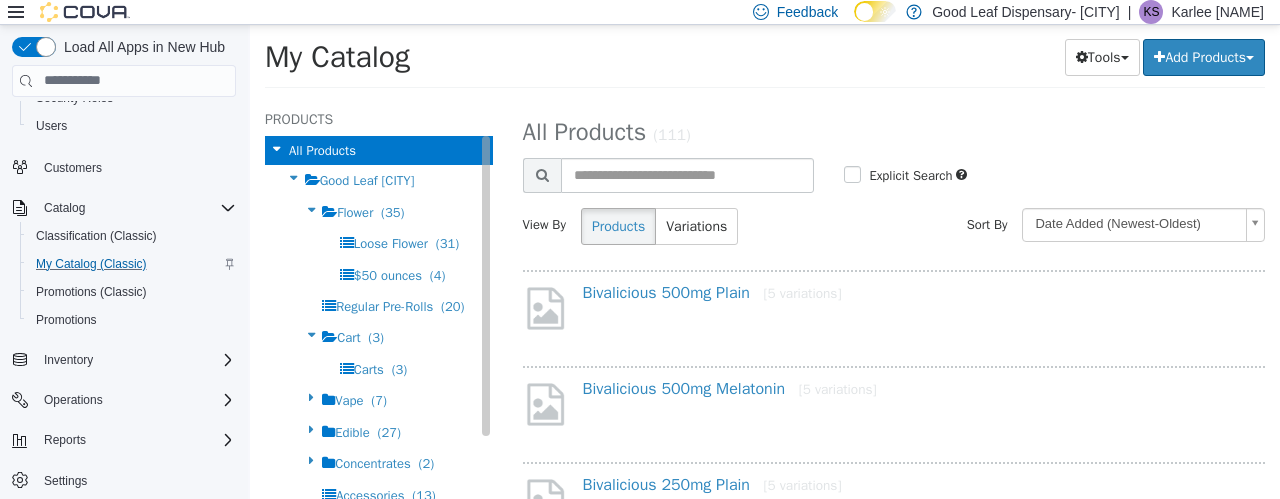 click at bounding box center [311, 334] 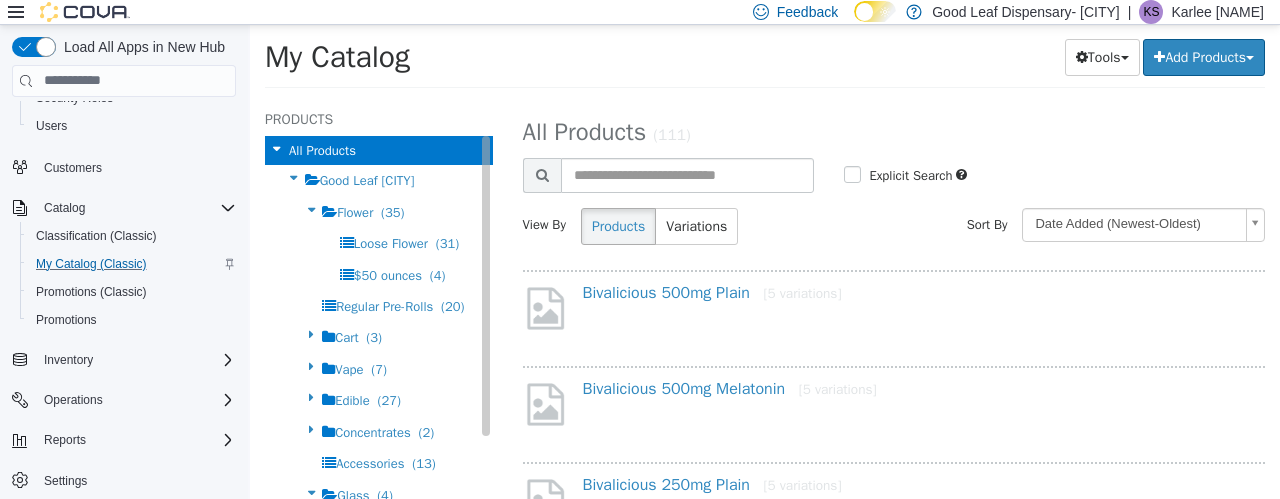 click at bounding box center [311, 209] 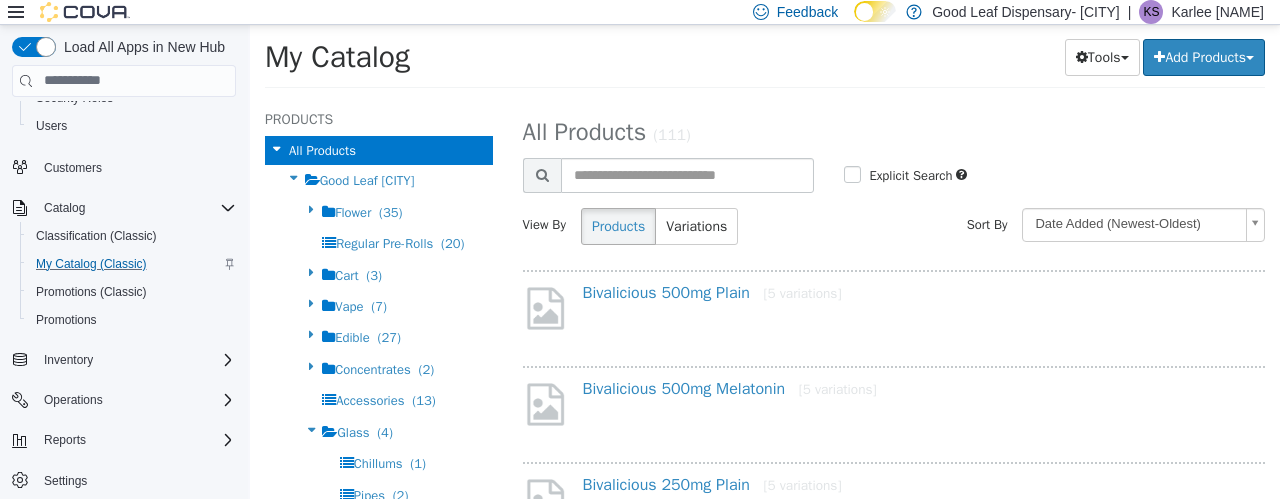 click on "My Catalog
Tools
Merge Products Map Private Products Bulk Product Editor Export
Add Products
Create New Product Bulk Import New Products" at bounding box center (765, 62) 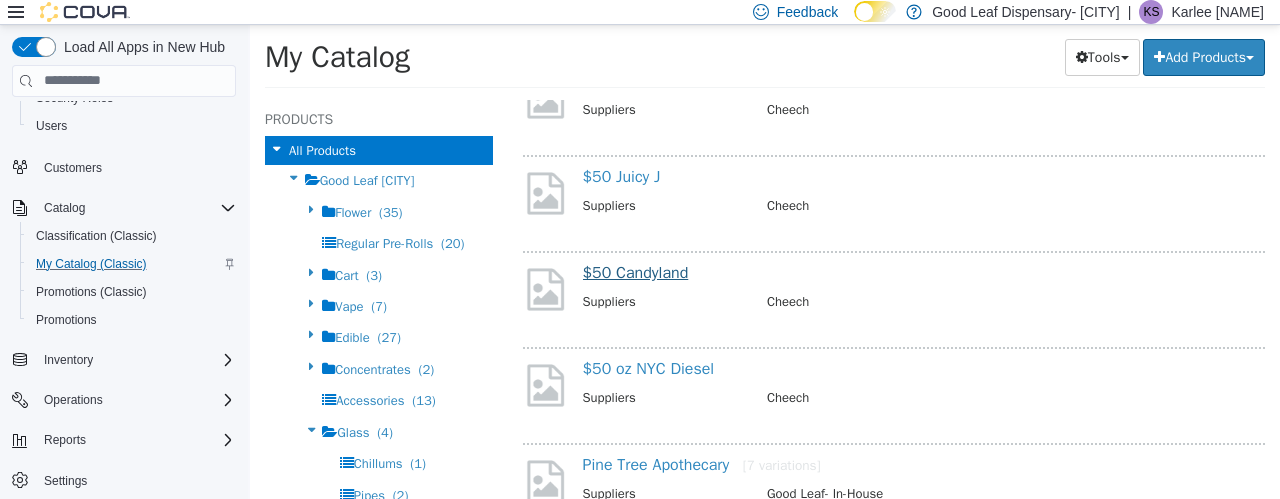 scroll, scrollTop: 1284, scrollLeft: 0, axis: vertical 